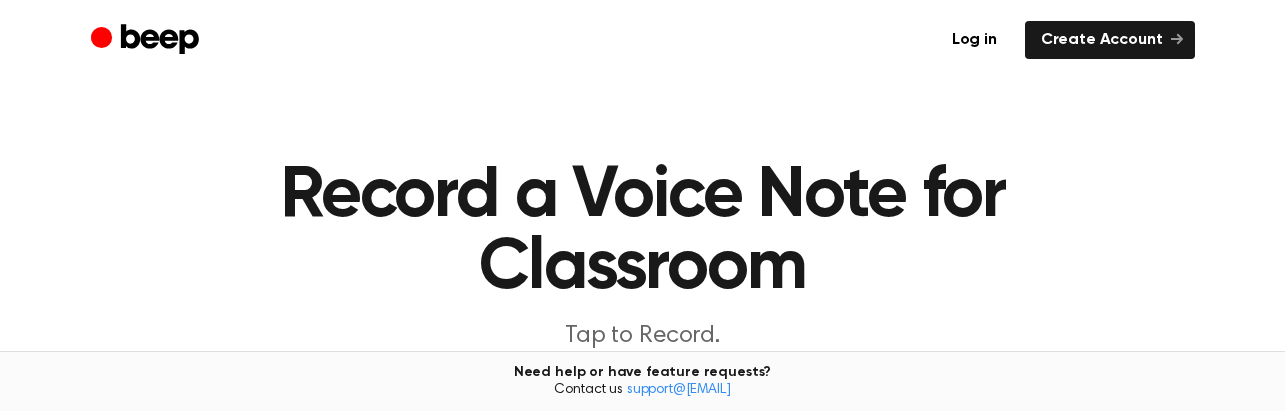 scroll, scrollTop: 0, scrollLeft: 0, axis: both 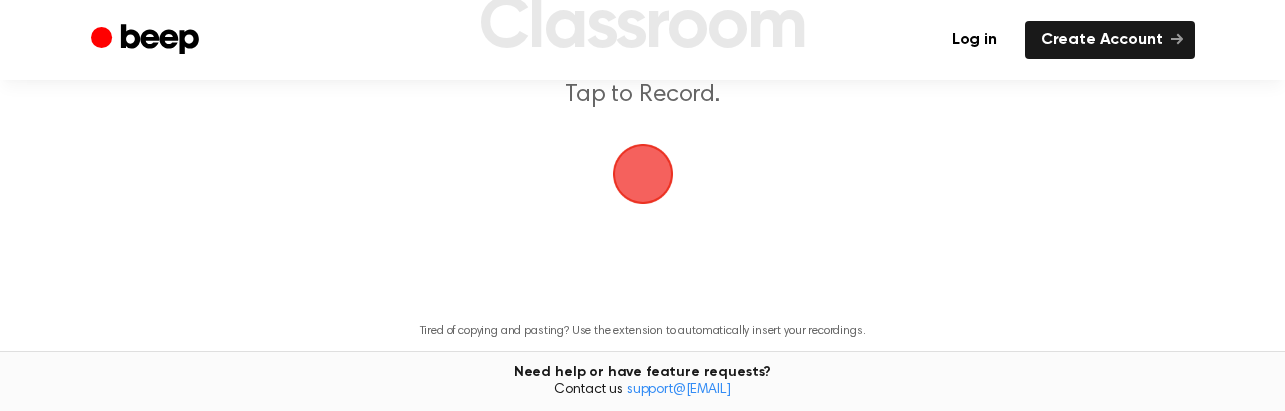 click at bounding box center [642, 174] 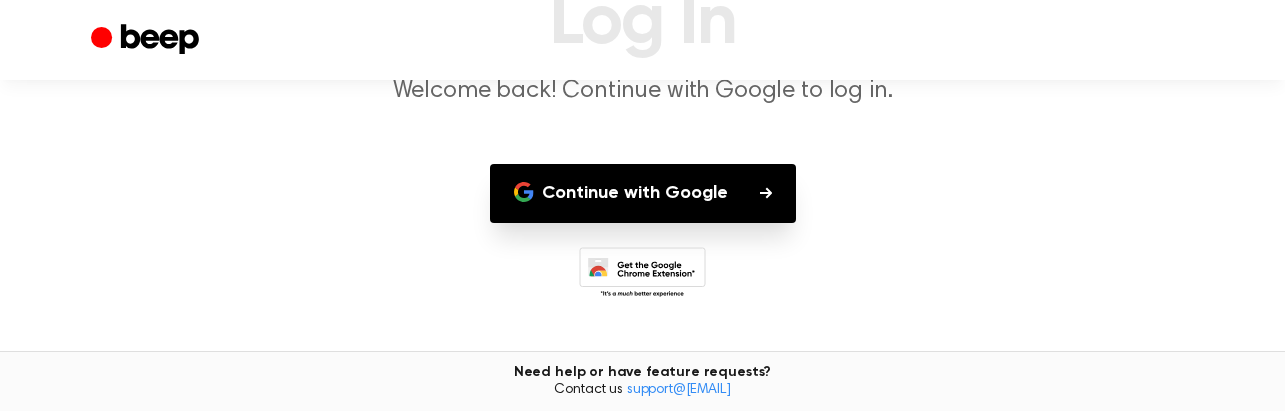 scroll, scrollTop: 183, scrollLeft: 0, axis: vertical 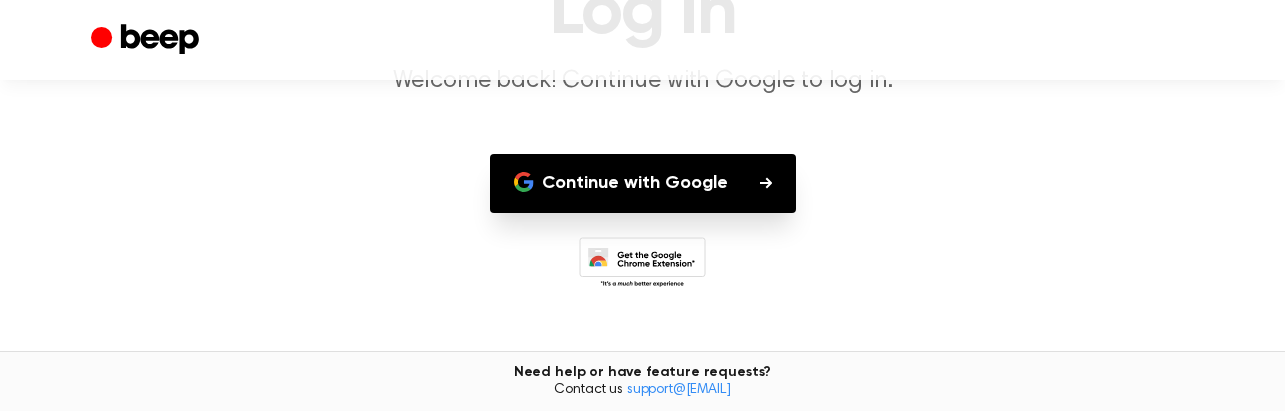 click on "Continue with Google" at bounding box center (643, 183) 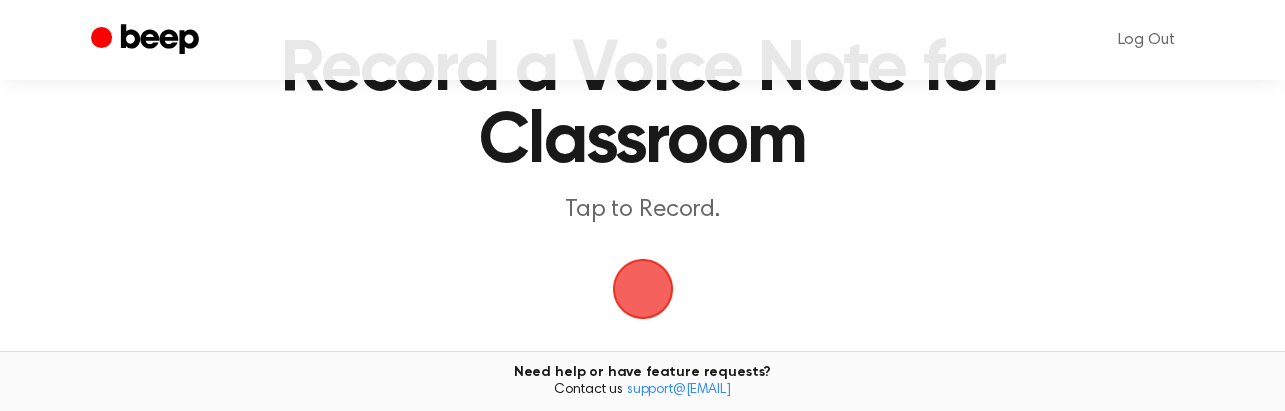 scroll, scrollTop: 116, scrollLeft: 0, axis: vertical 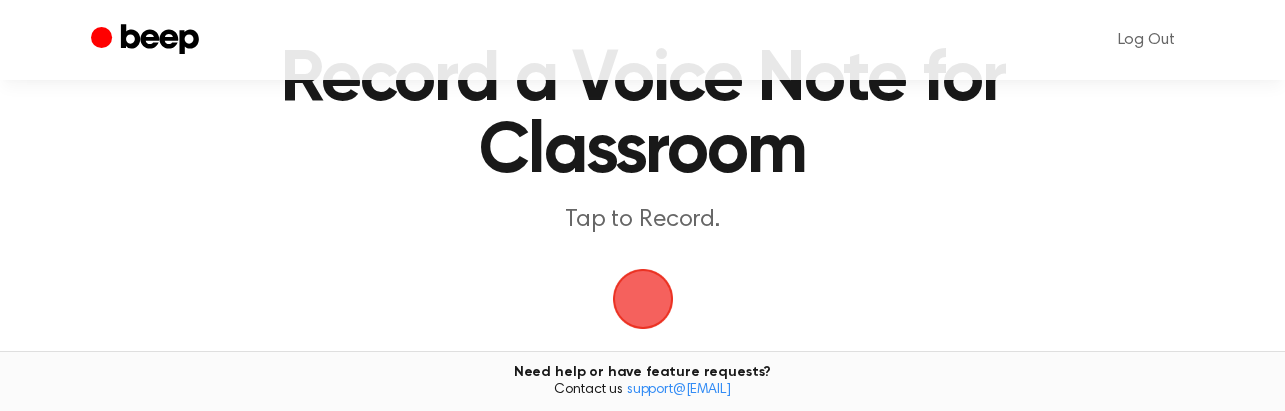 click at bounding box center [643, 299] 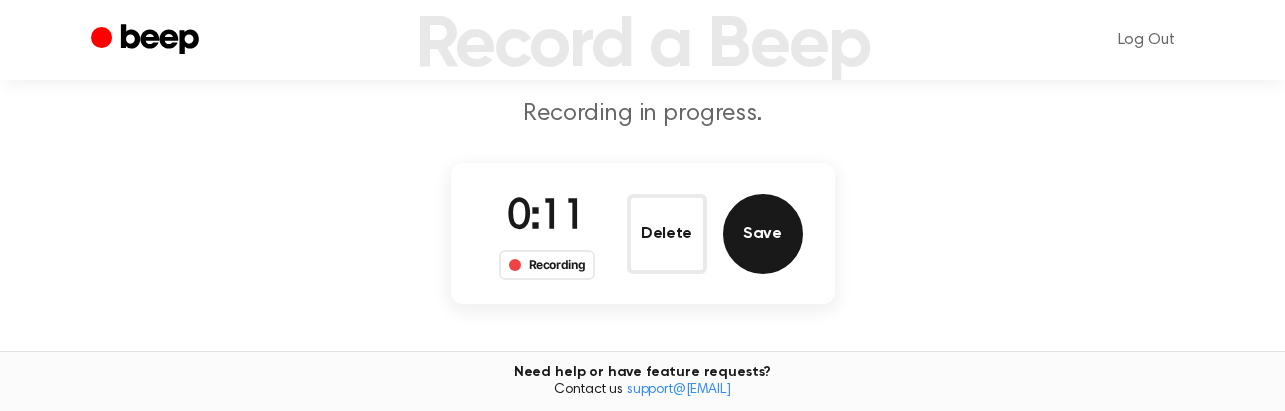 scroll, scrollTop: 172, scrollLeft: 0, axis: vertical 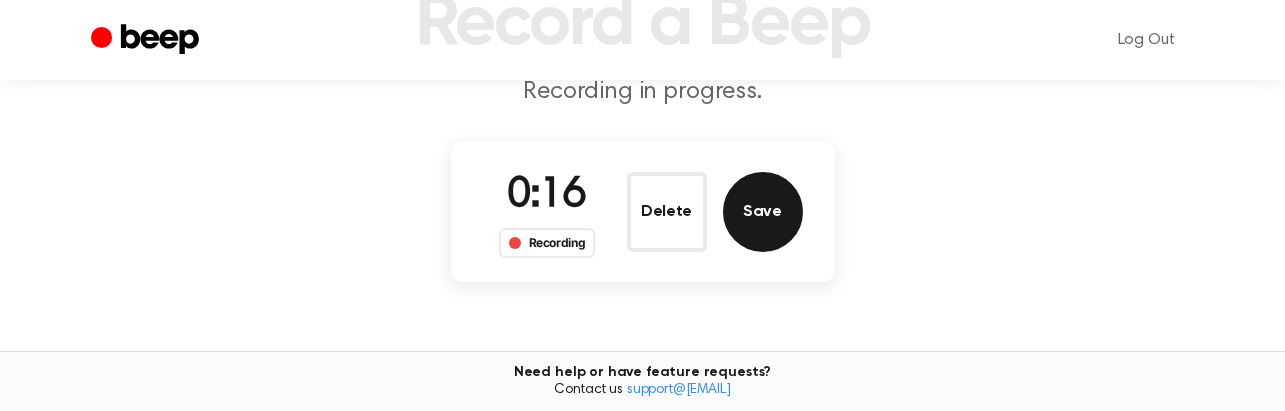 click on "Save" at bounding box center (763, 212) 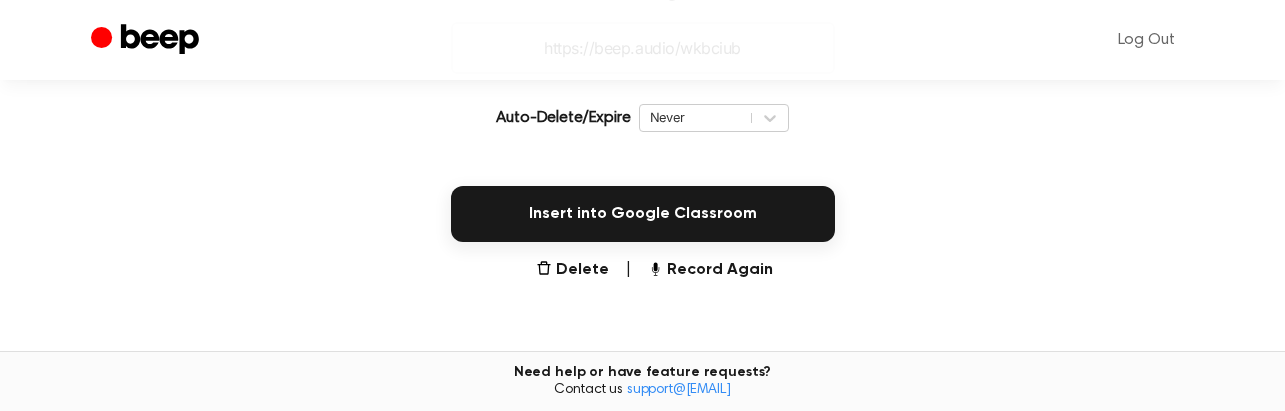 scroll, scrollTop: 438, scrollLeft: 0, axis: vertical 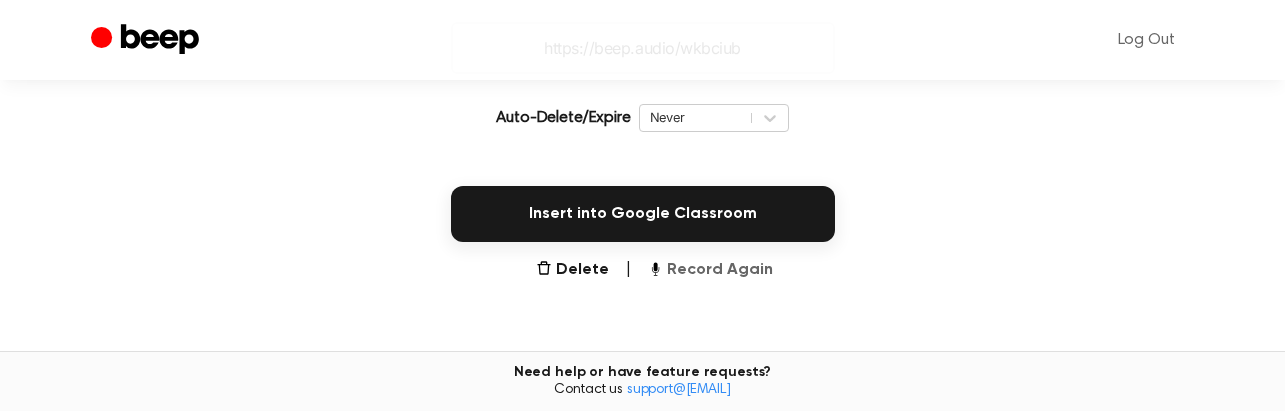 click on "Record Again" at bounding box center (710, 270) 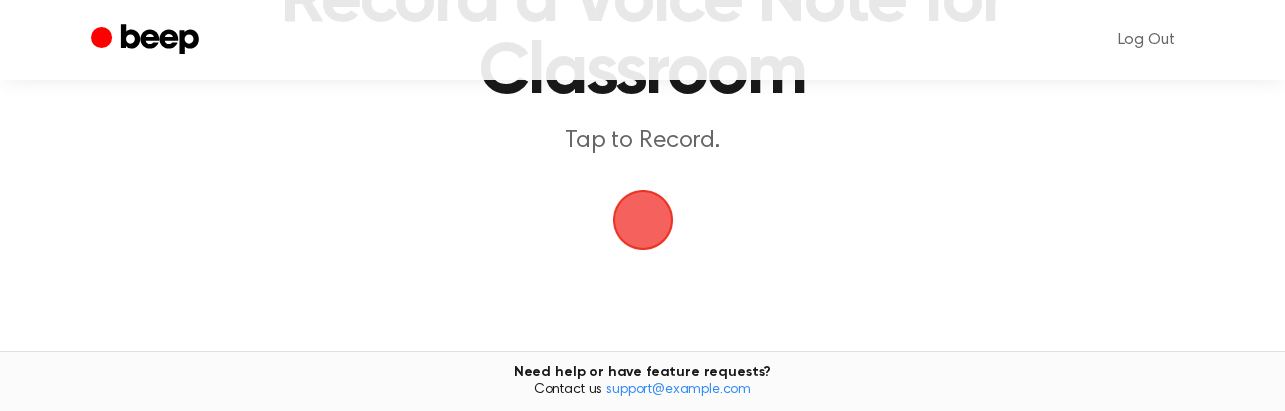 scroll, scrollTop: 196, scrollLeft: 0, axis: vertical 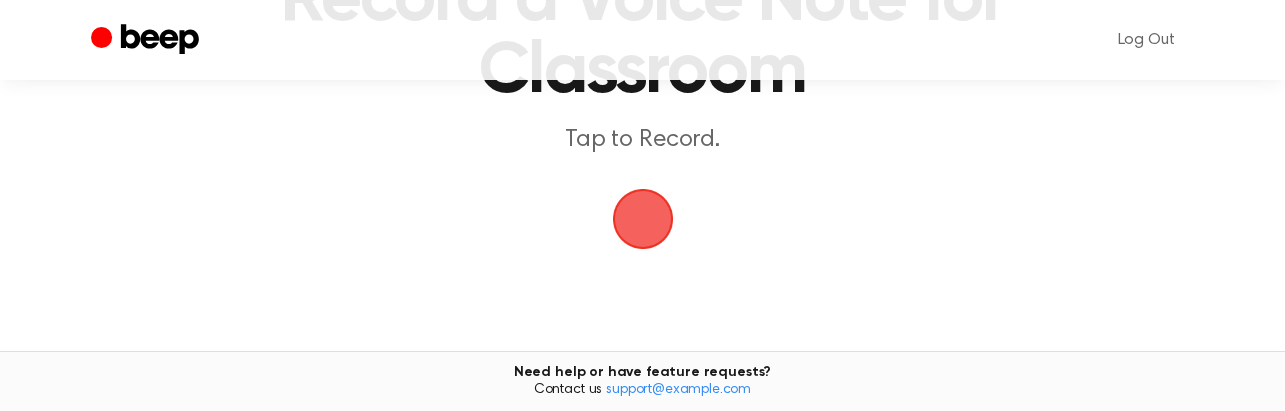 click at bounding box center [643, 219] 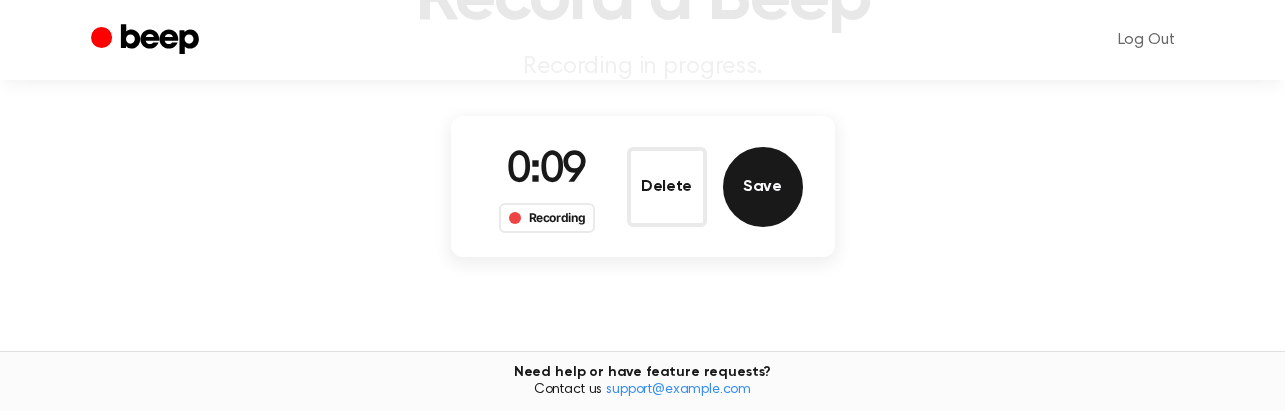 click on "Save" at bounding box center (763, 187) 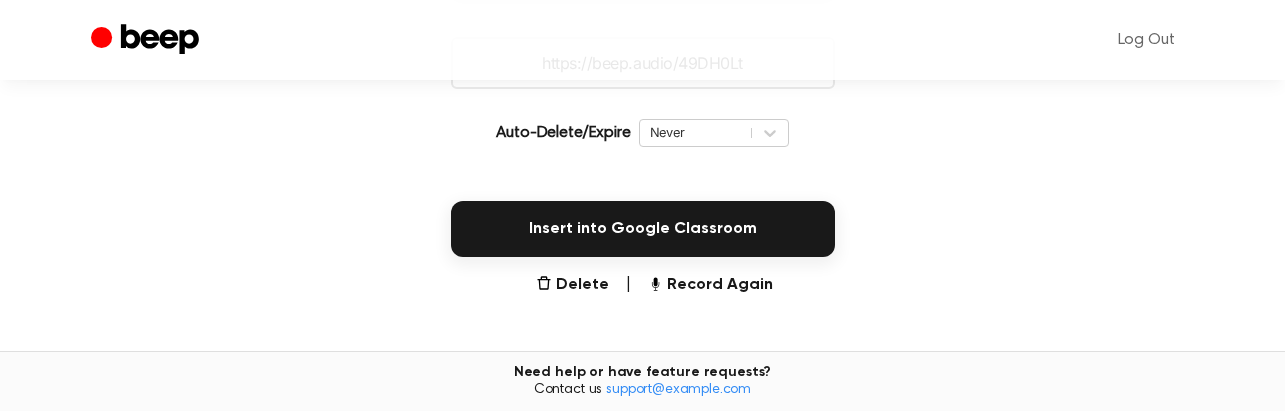 scroll, scrollTop: 460, scrollLeft: 0, axis: vertical 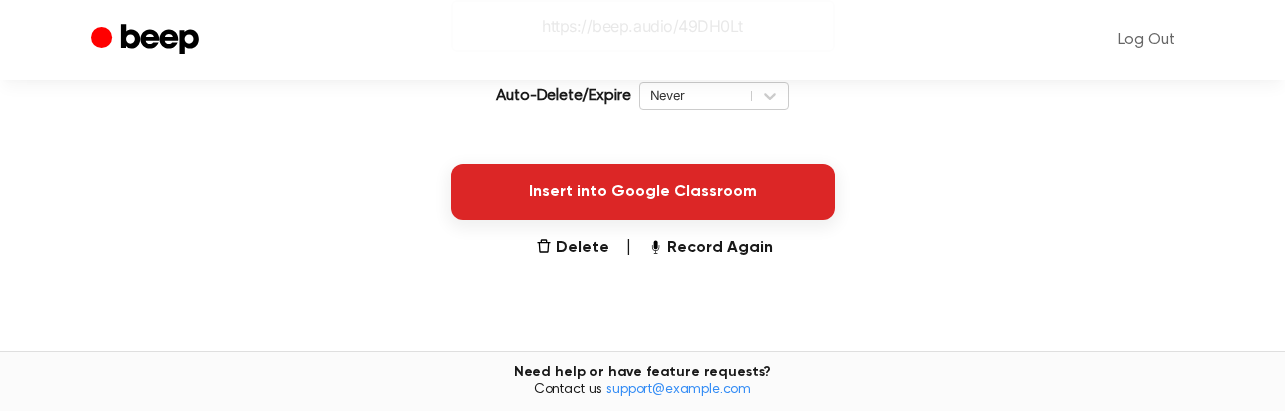 click on "Insert into Google Classroom" at bounding box center (643, 192) 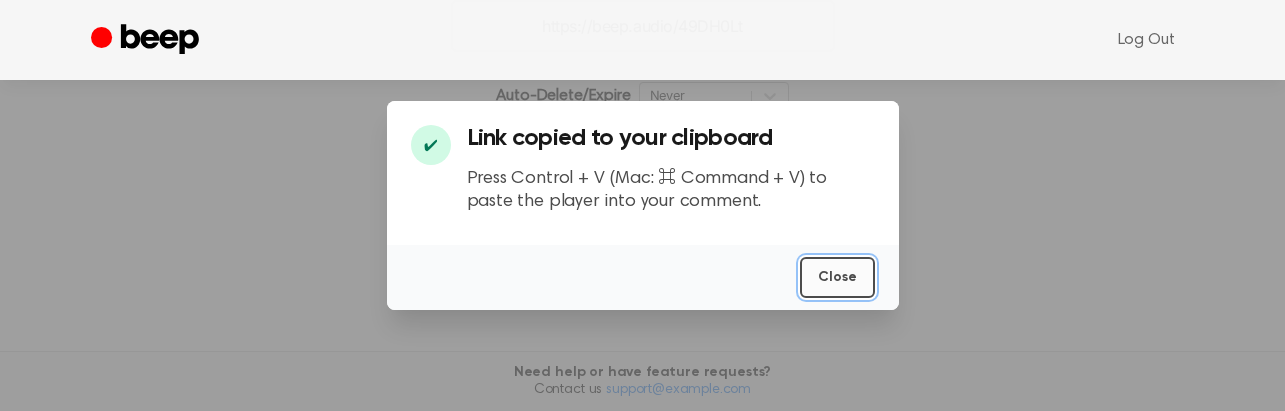 click on "Close" at bounding box center (837, 277) 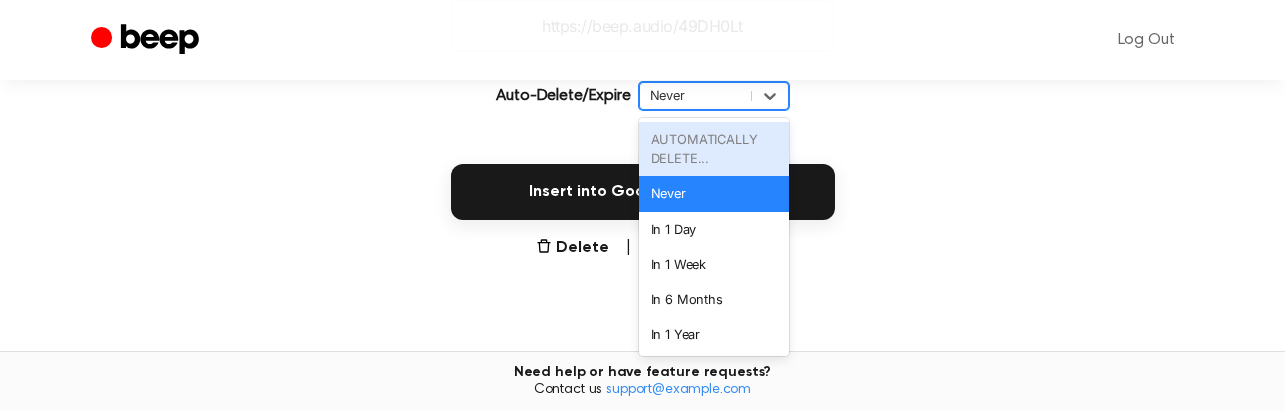 click on "Never" at bounding box center (695, 95) 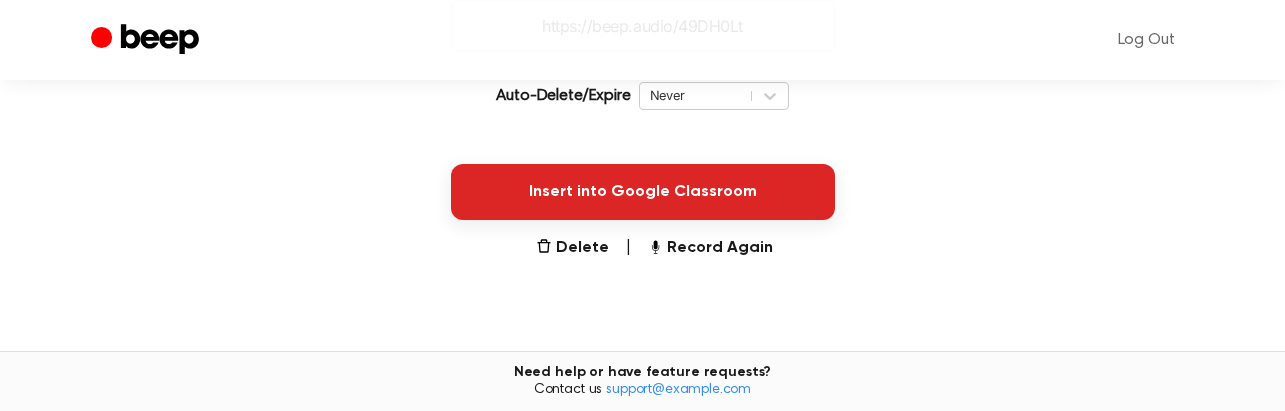 click on "Insert into Google Classroom" at bounding box center (643, 192) 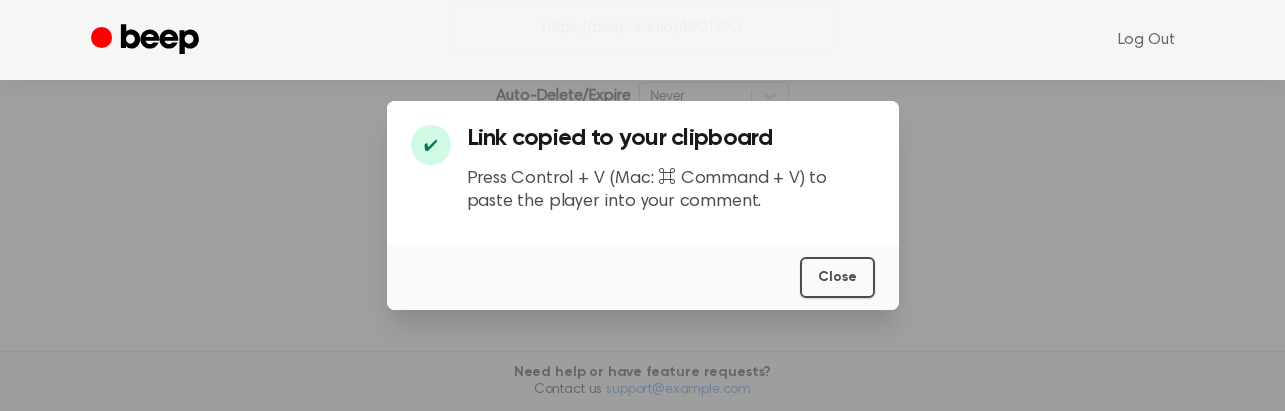 type 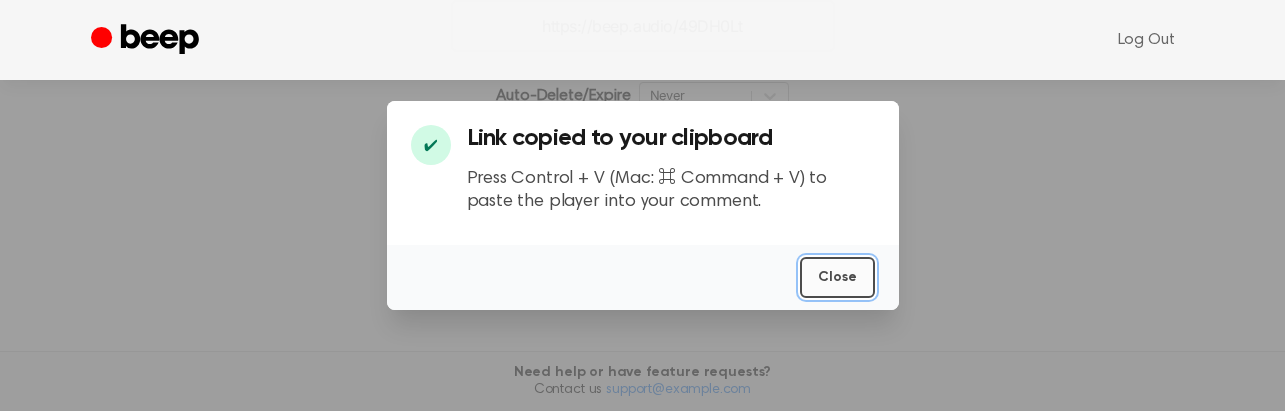 click on "Close" at bounding box center [837, 277] 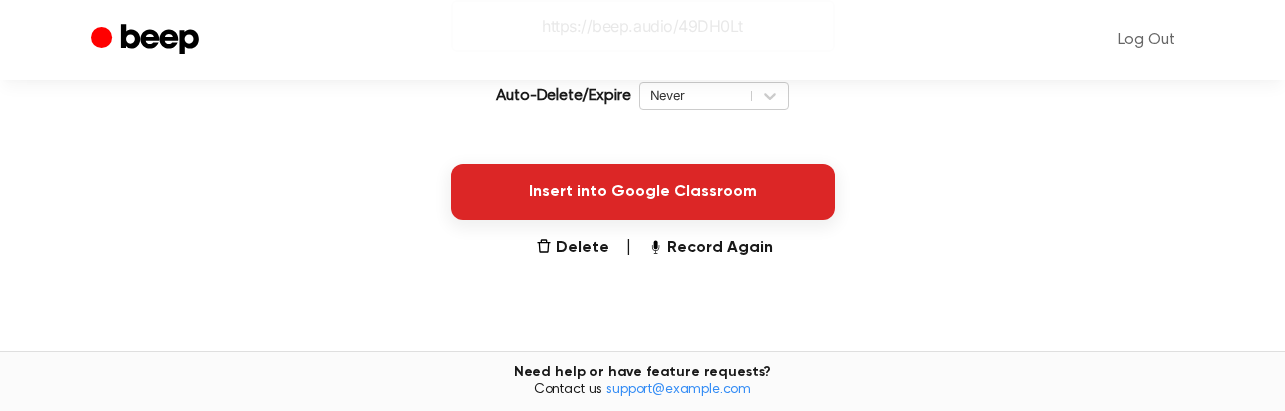 click on "Insert into Google Classroom" at bounding box center [643, 192] 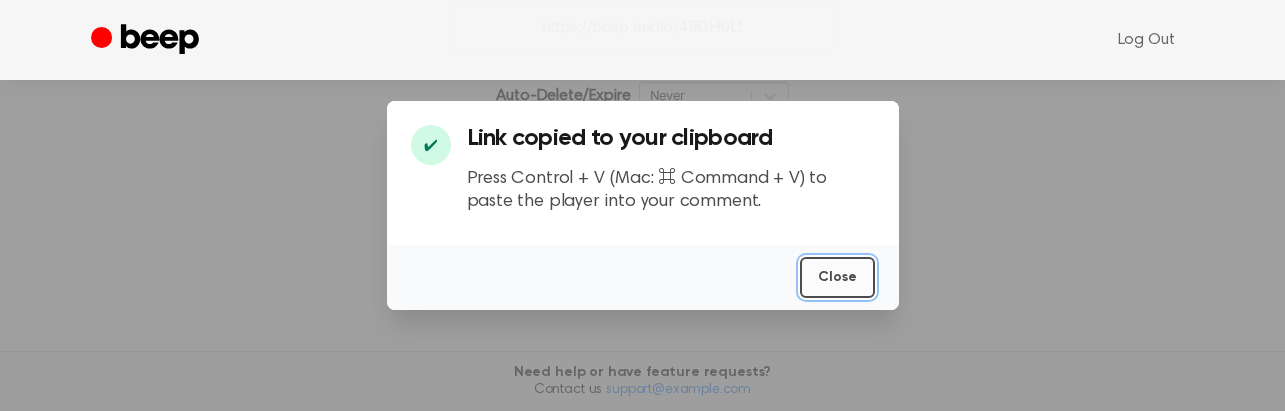 click on "Close" at bounding box center [837, 277] 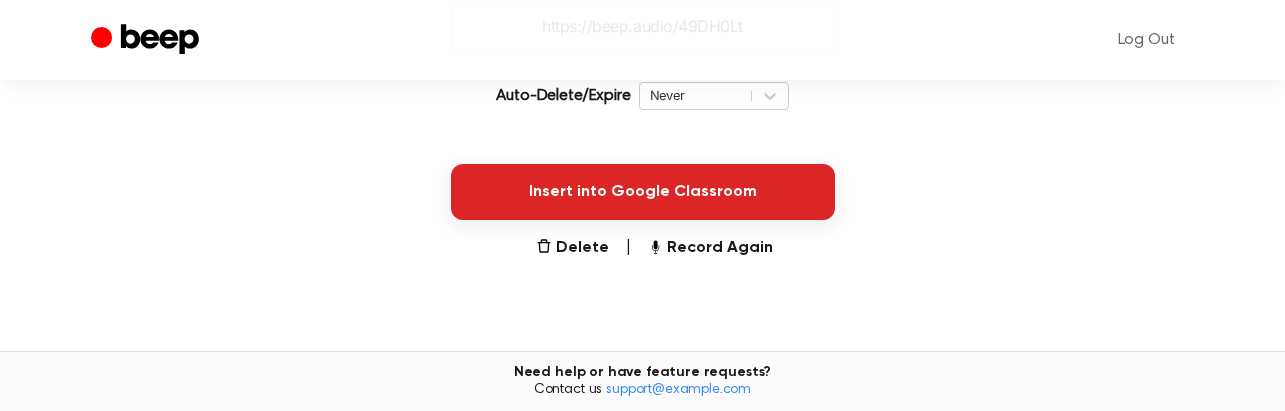 click on "Insert into Google Classroom" at bounding box center (643, 192) 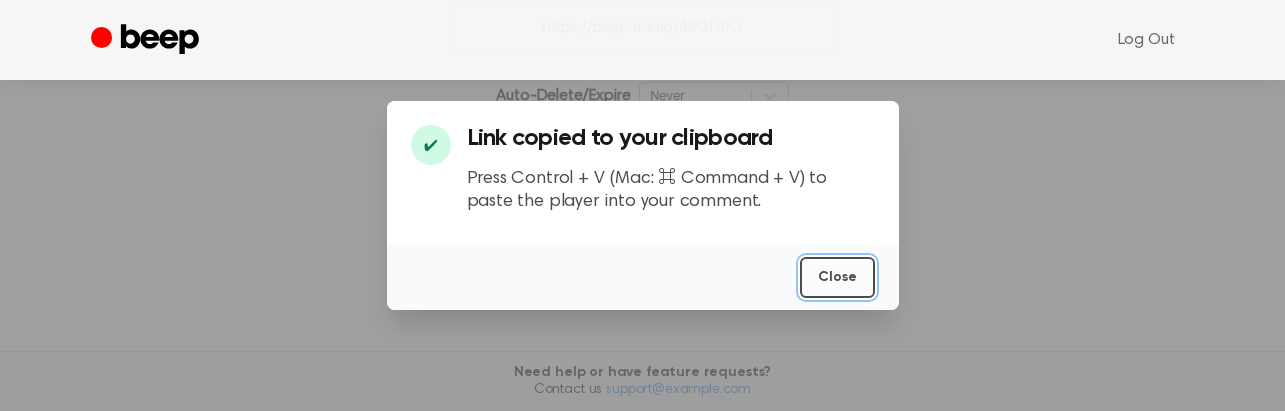 click on "Close" at bounding box center [837, 277] 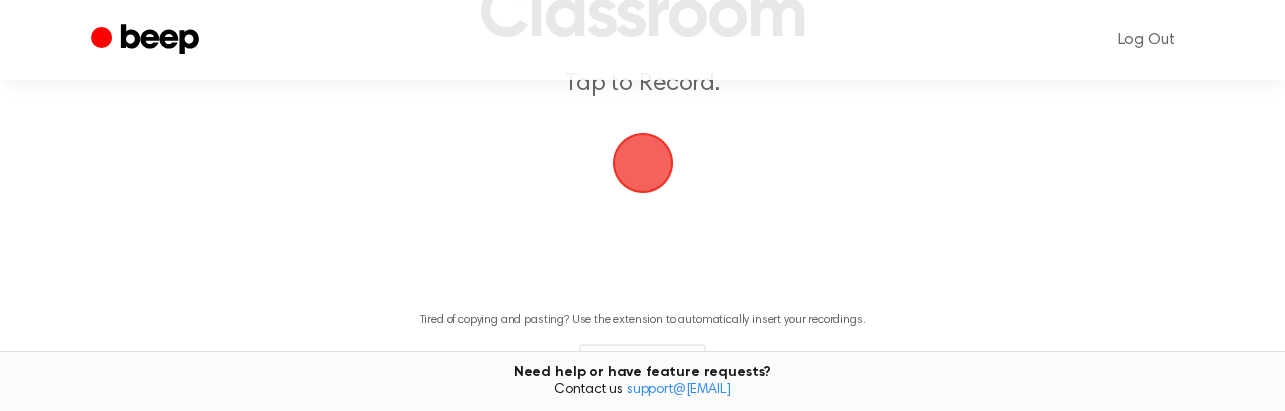 scroll, scrollTop: 258, scrollLeft: 0, axis: vertical 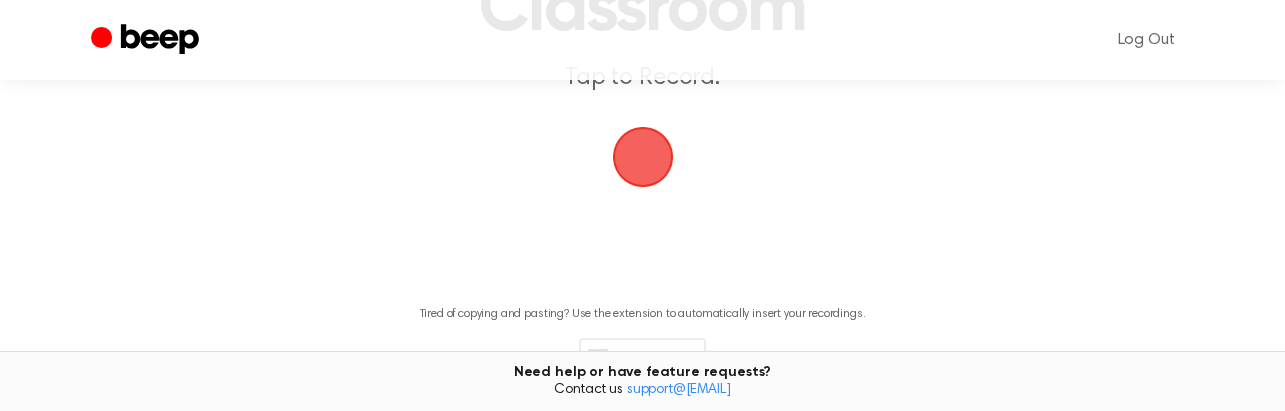 click at bounding box center [643, 157] 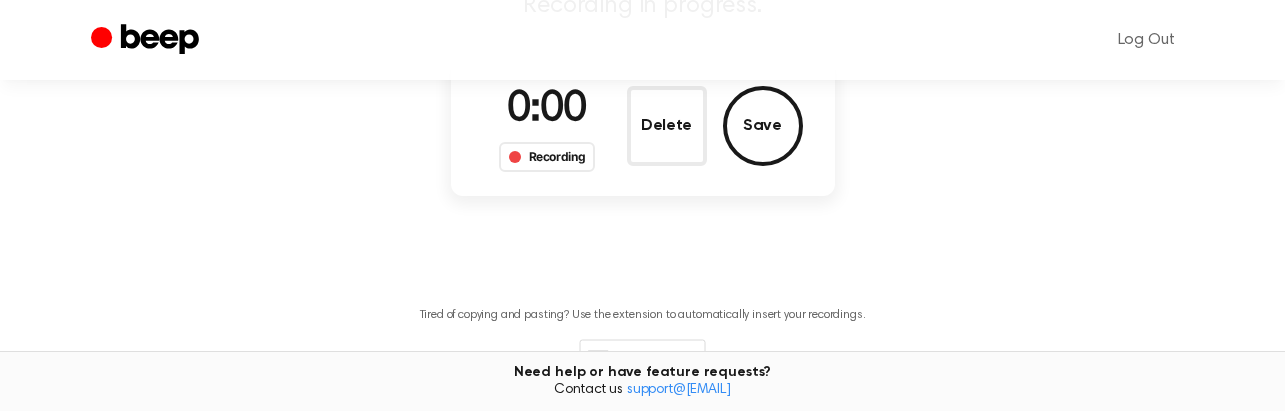 scroll, scrollTop: 259, scrollLeft: 0, axis: vertical 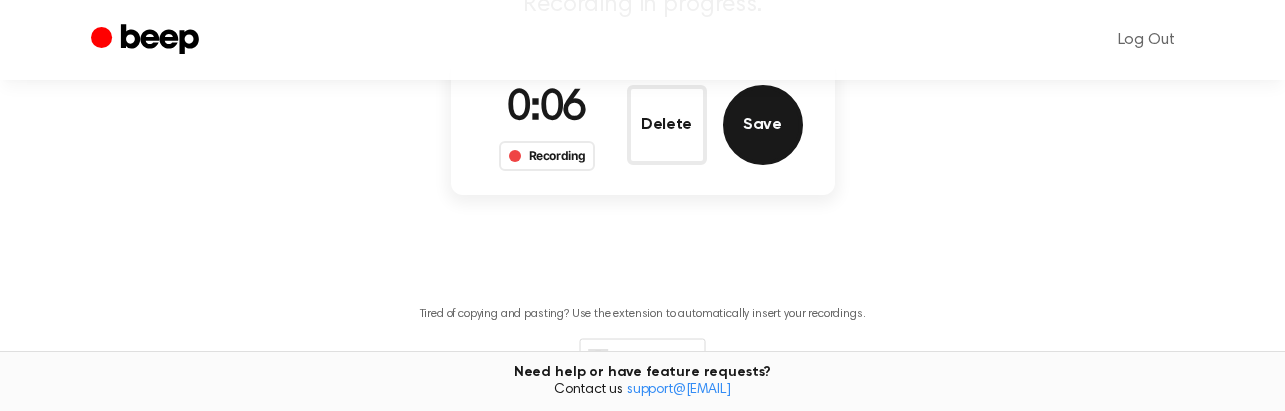 click on "Save" at bounding box center [763, 125] 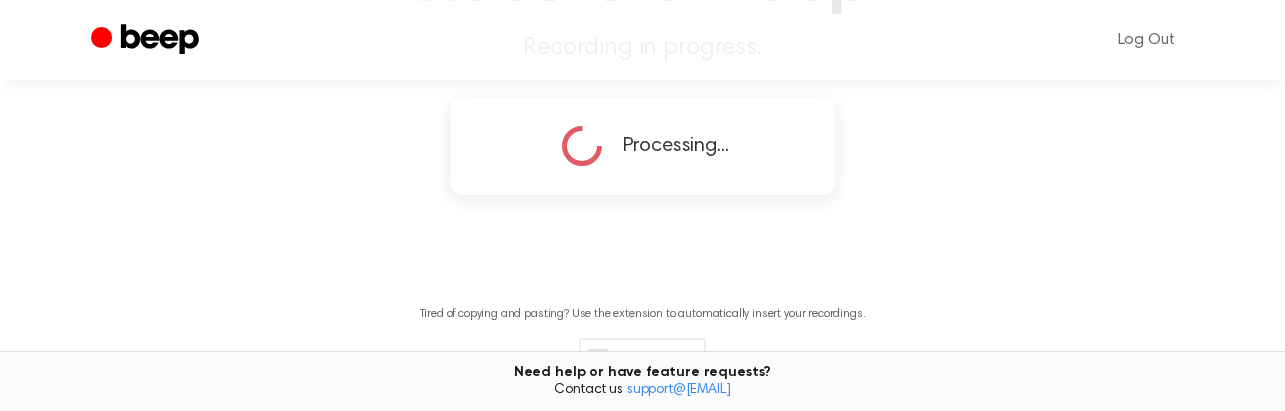 scroll, scrollTop: 244, scrollLeft: 0, axis: vertical 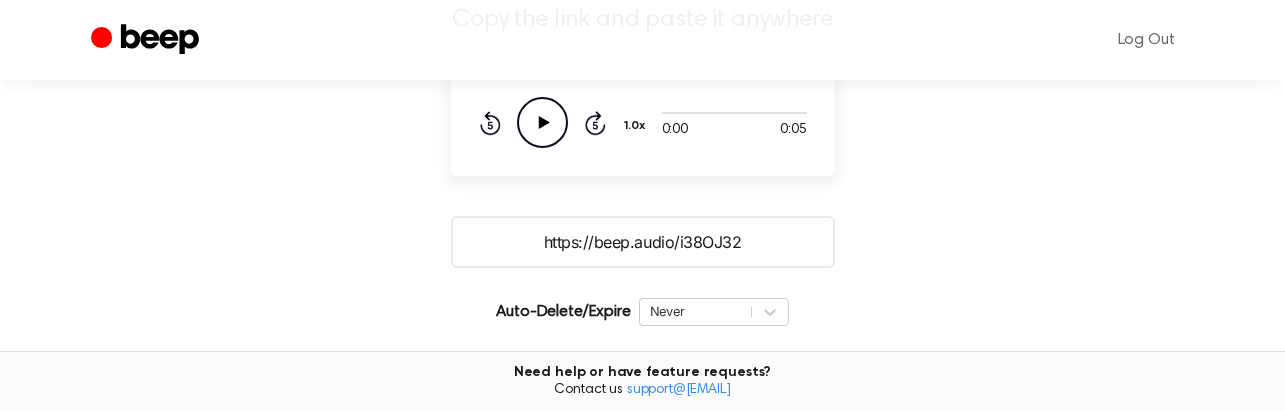 click 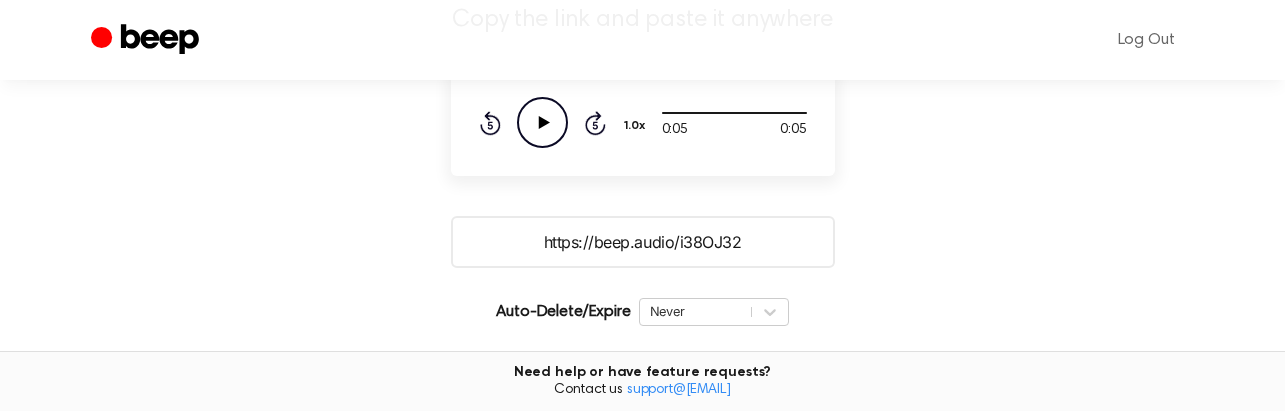 click 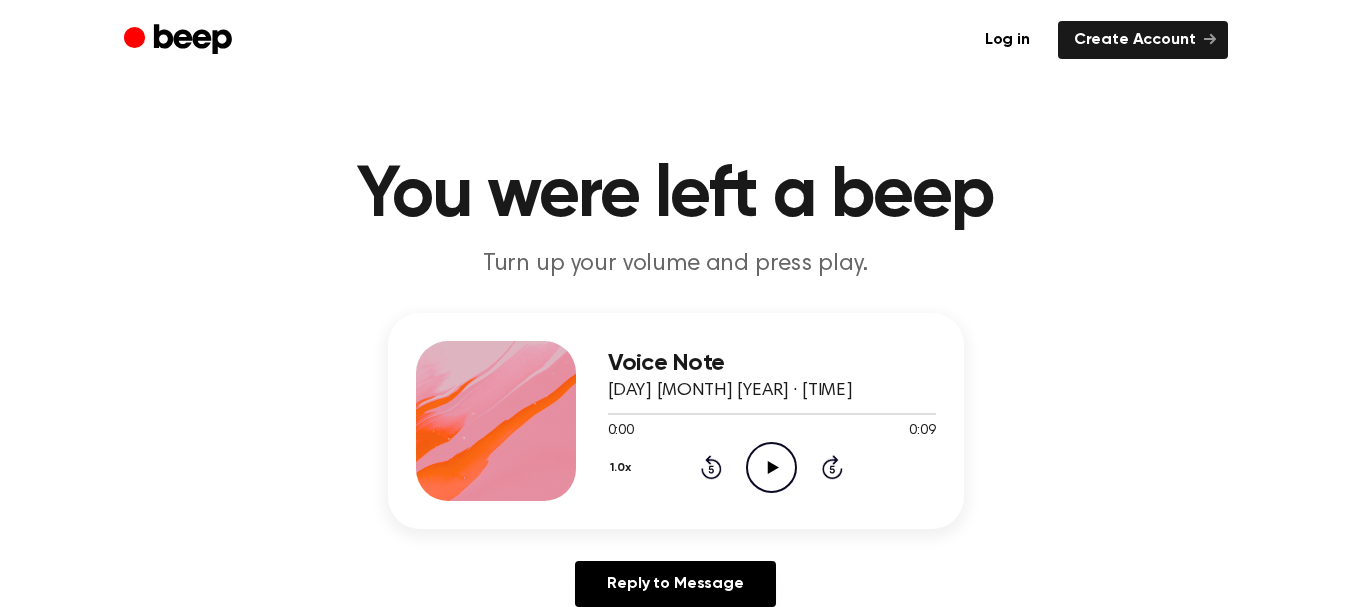 scroll, scrollTop: 0, scrollLeft: 0, axis: both 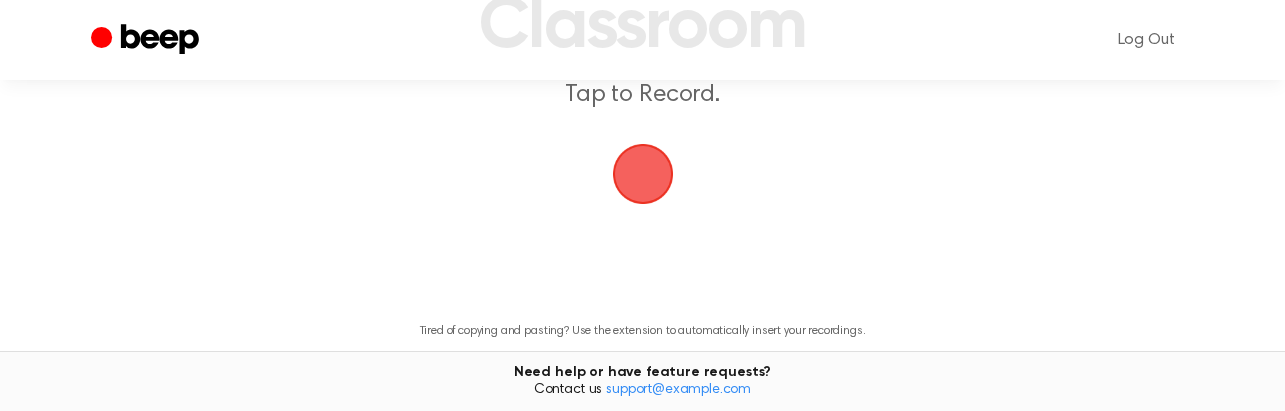 click at bounding box center [643, 174] 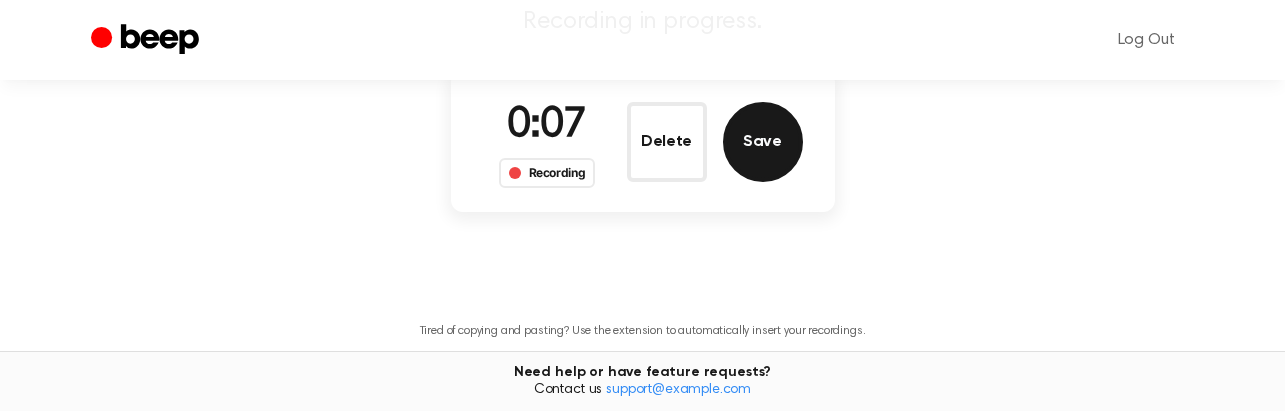 click on "Save" at bounding box center (763, 142) 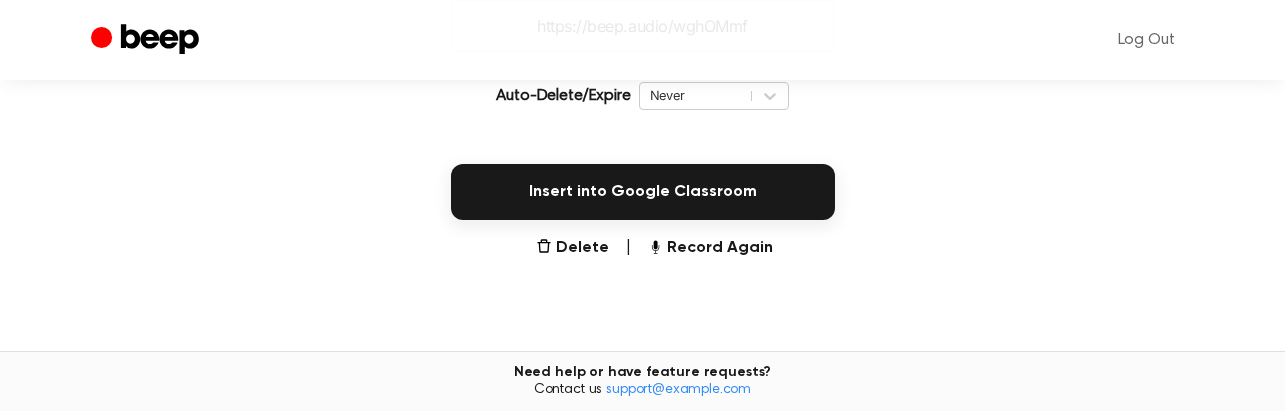 scroll, scrollTop: 460, scrollLeft: 0, axis: vertical 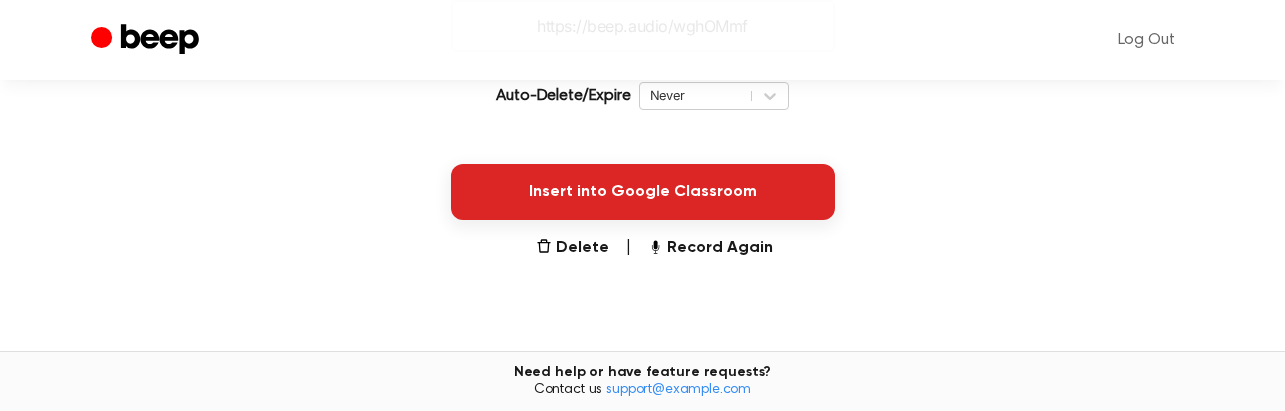 click on "Insert into Google Classroom" at bounding box center [643, 192] 